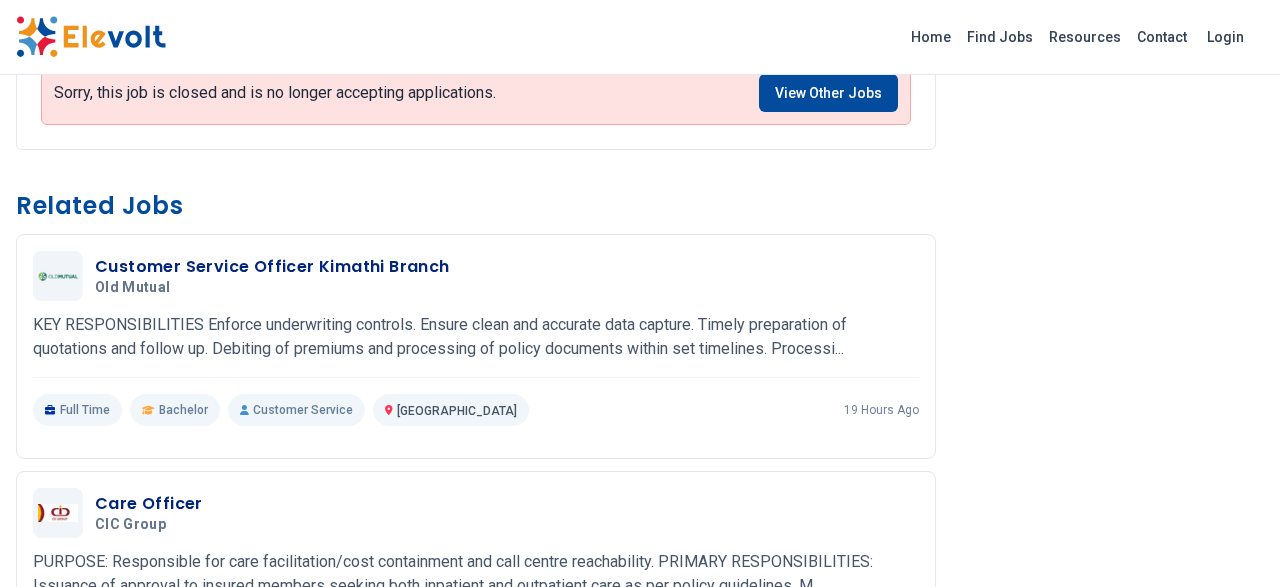 scroll, scrollTop: 1084, scrollLeft: 0, axis: vertical 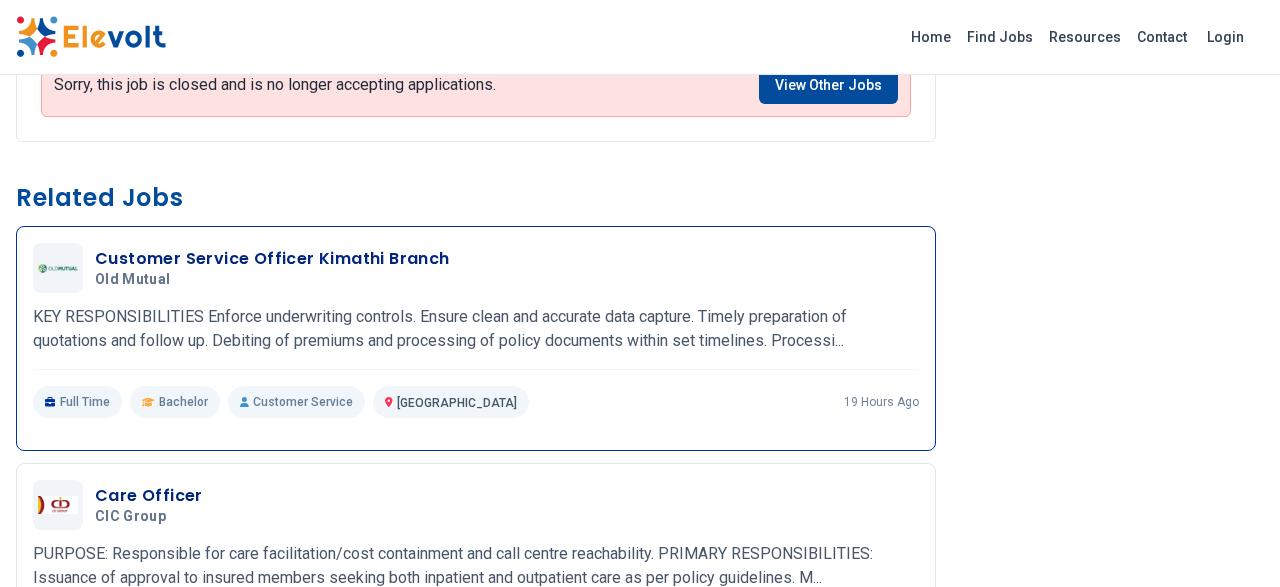 click on "Customer Service Officer   Kimathi Branch" at bounding box center [272, 259] 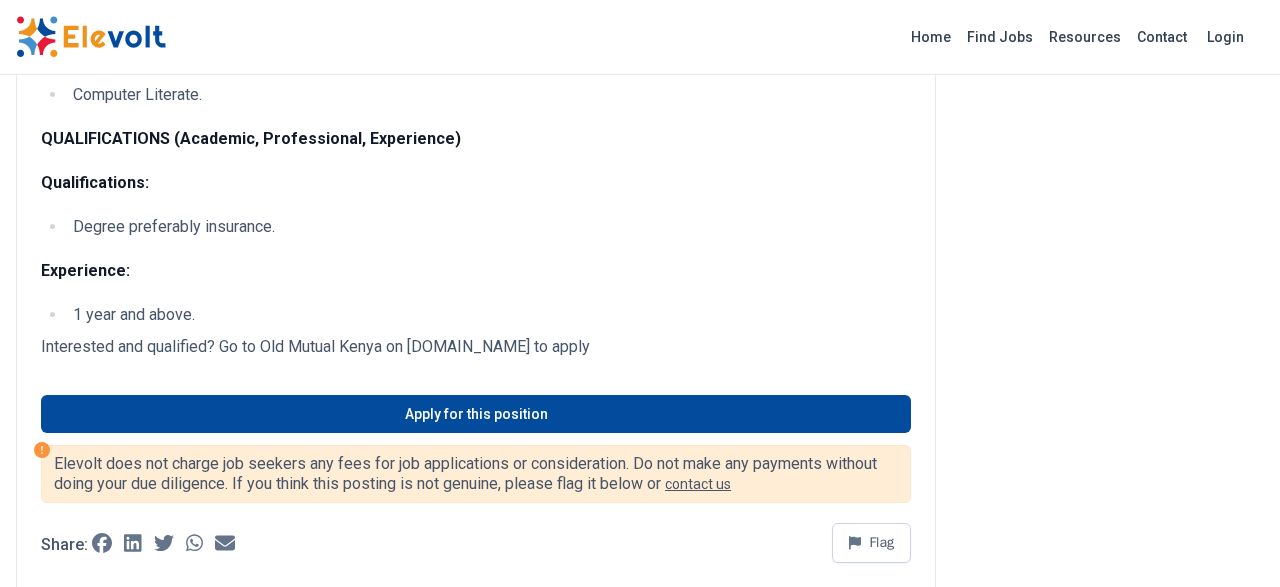 scroll, scrollTop: 977, scrollLeft: 0, axis: vertical 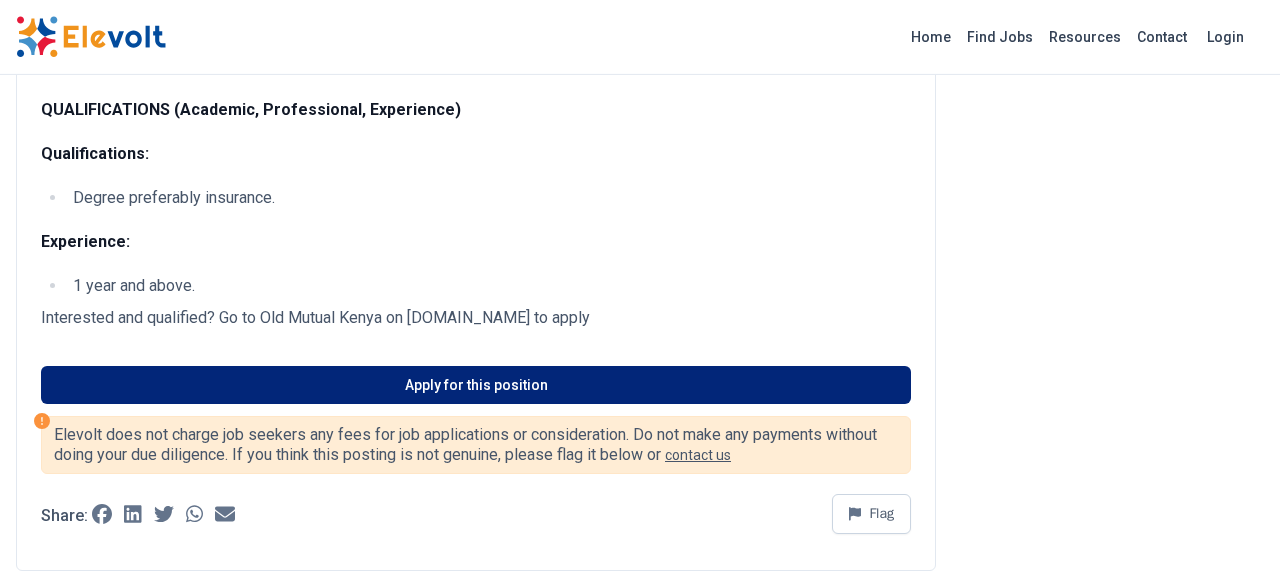 click on "Apply for this position" at bounding box center [476, 385] 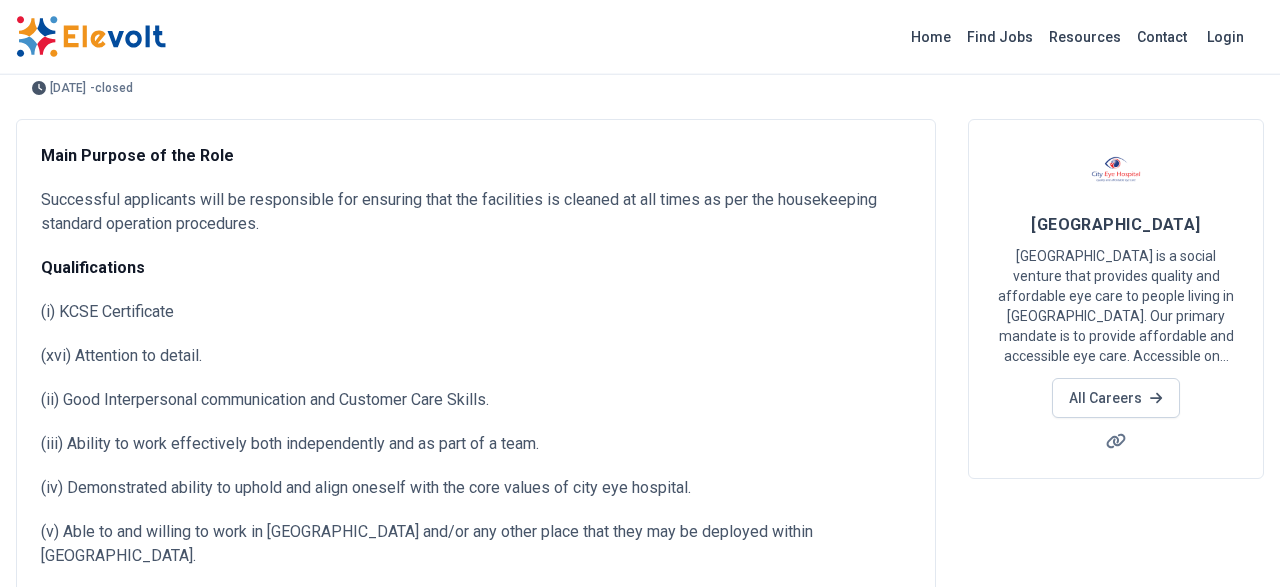 scroll, scrollTop: 0, scrollLeft: 0, axis: both 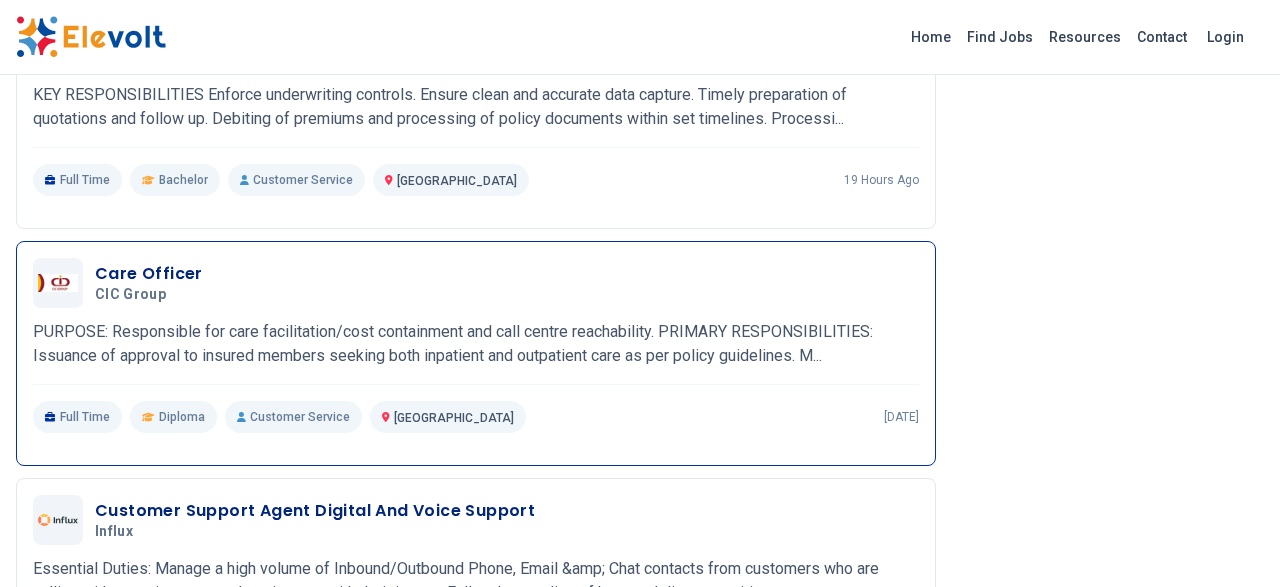 click on "Care Officer" at bounding box center [149, 274] 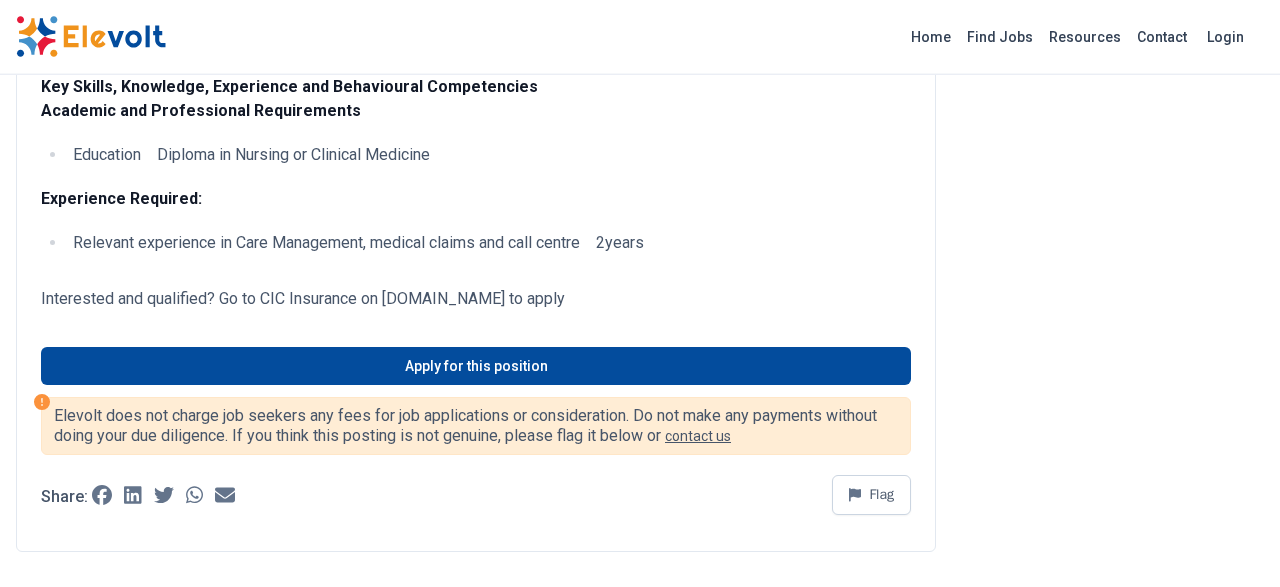 scroll, scrollTop: 618, scrollLeft: 0, axis: vertical 